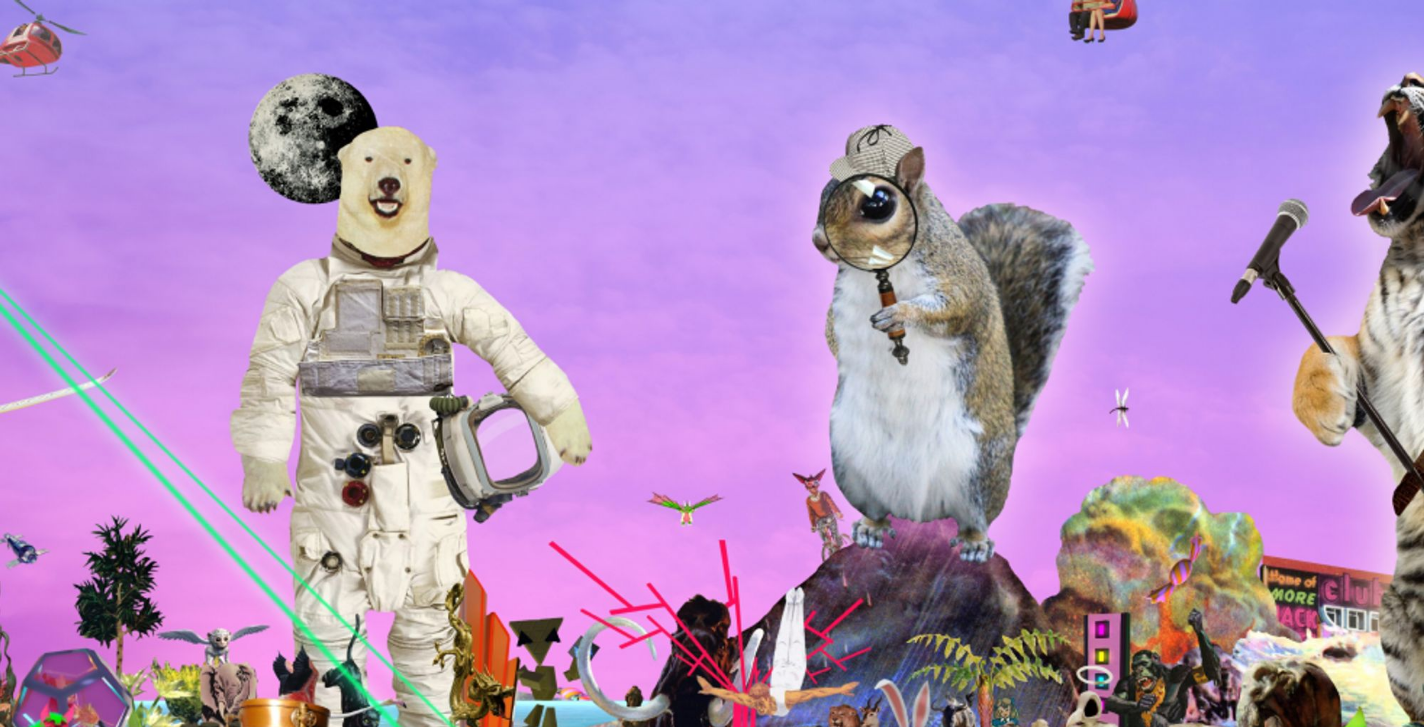 scroll, scrollTop: 0, scrollLeft: 0, axis: both 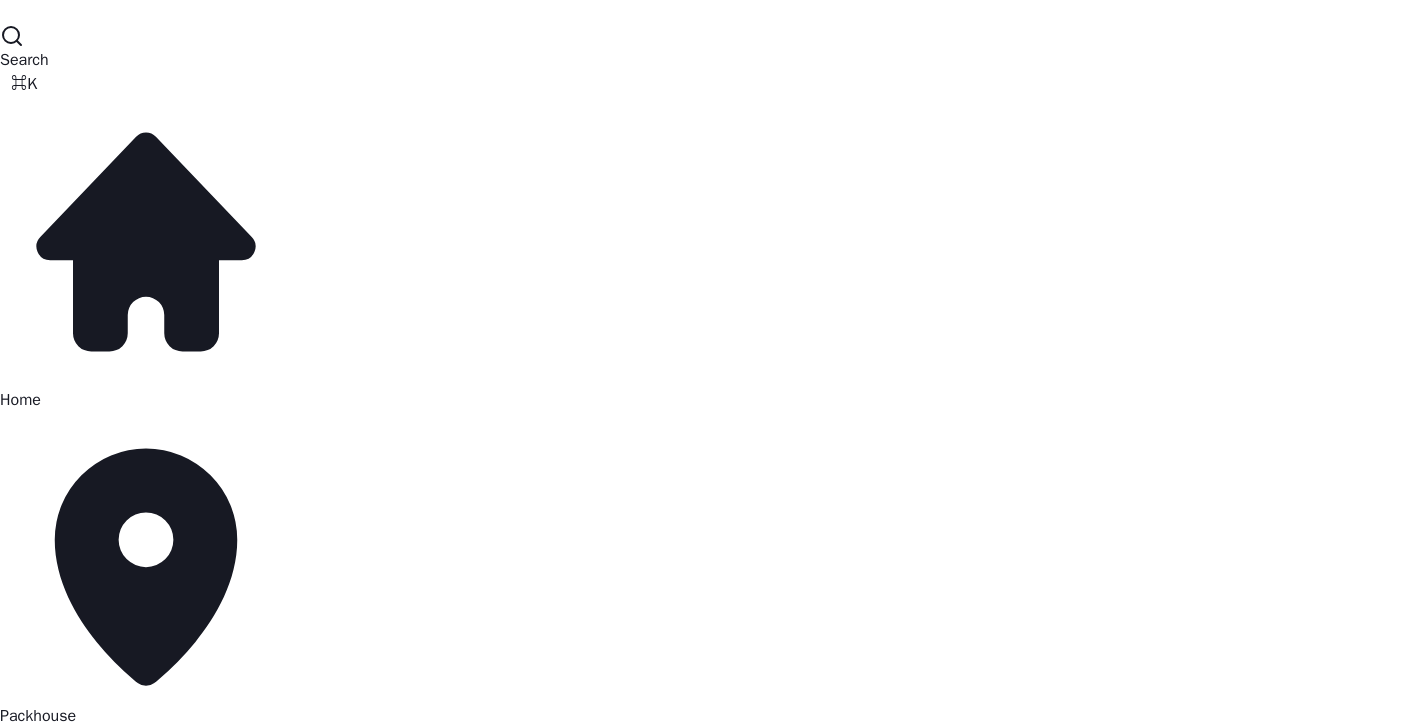 click on "Marketing" at bounding box center [712, 10806] 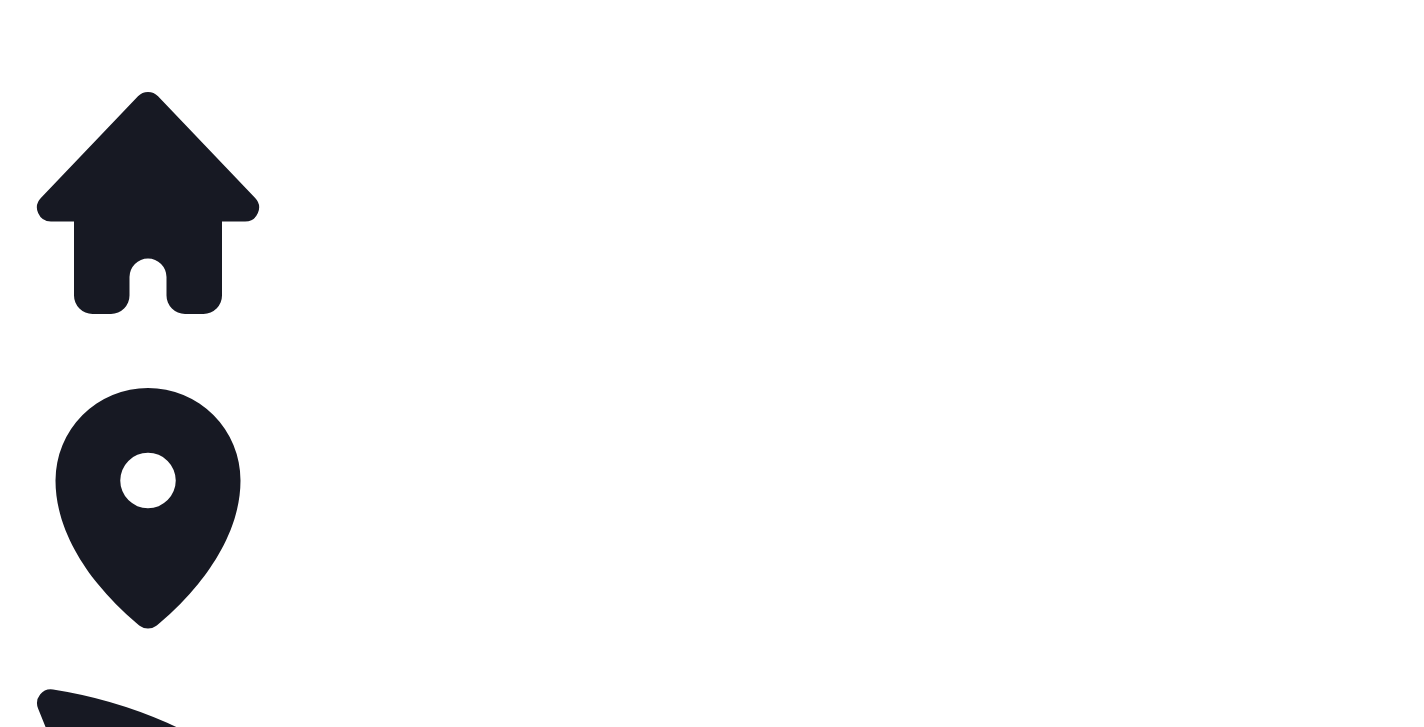scroll, scrollTop: 0, scrollLeft: 0, axis: both 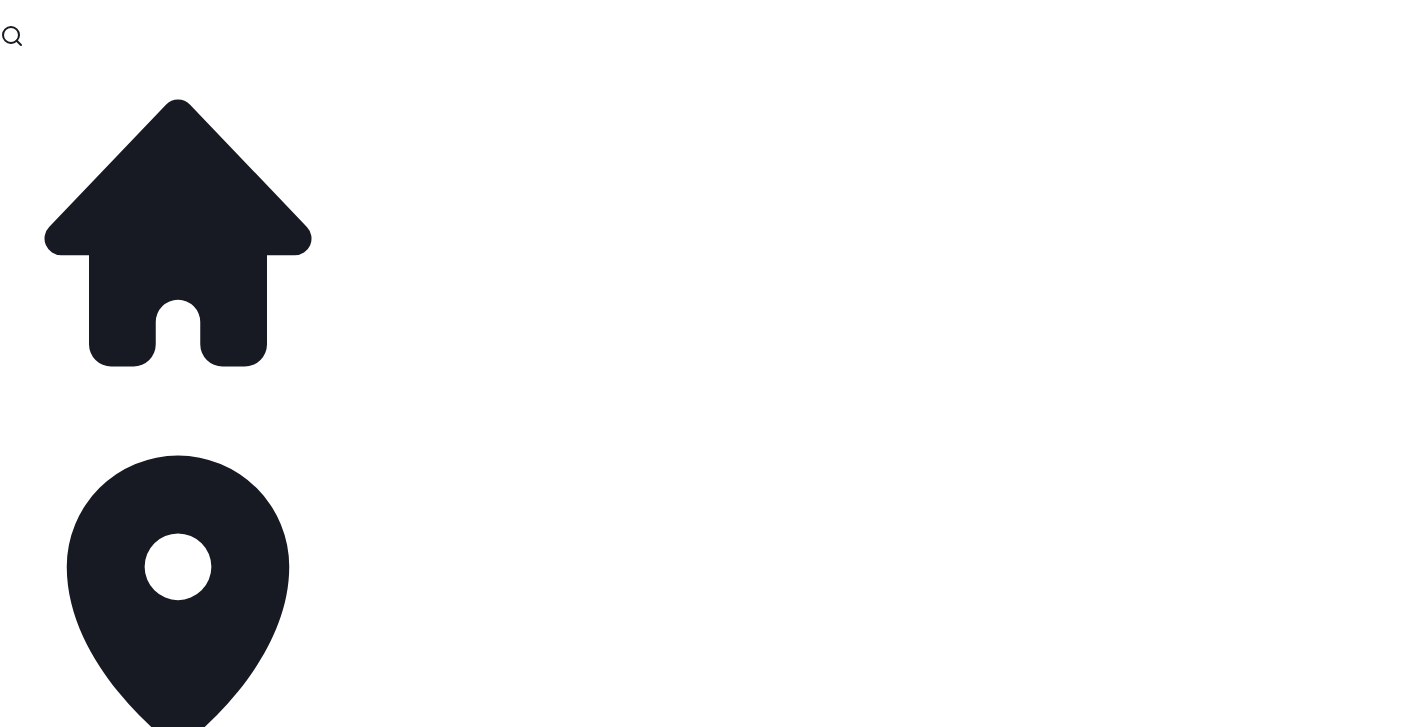 click at bounding box center [300, 4112] 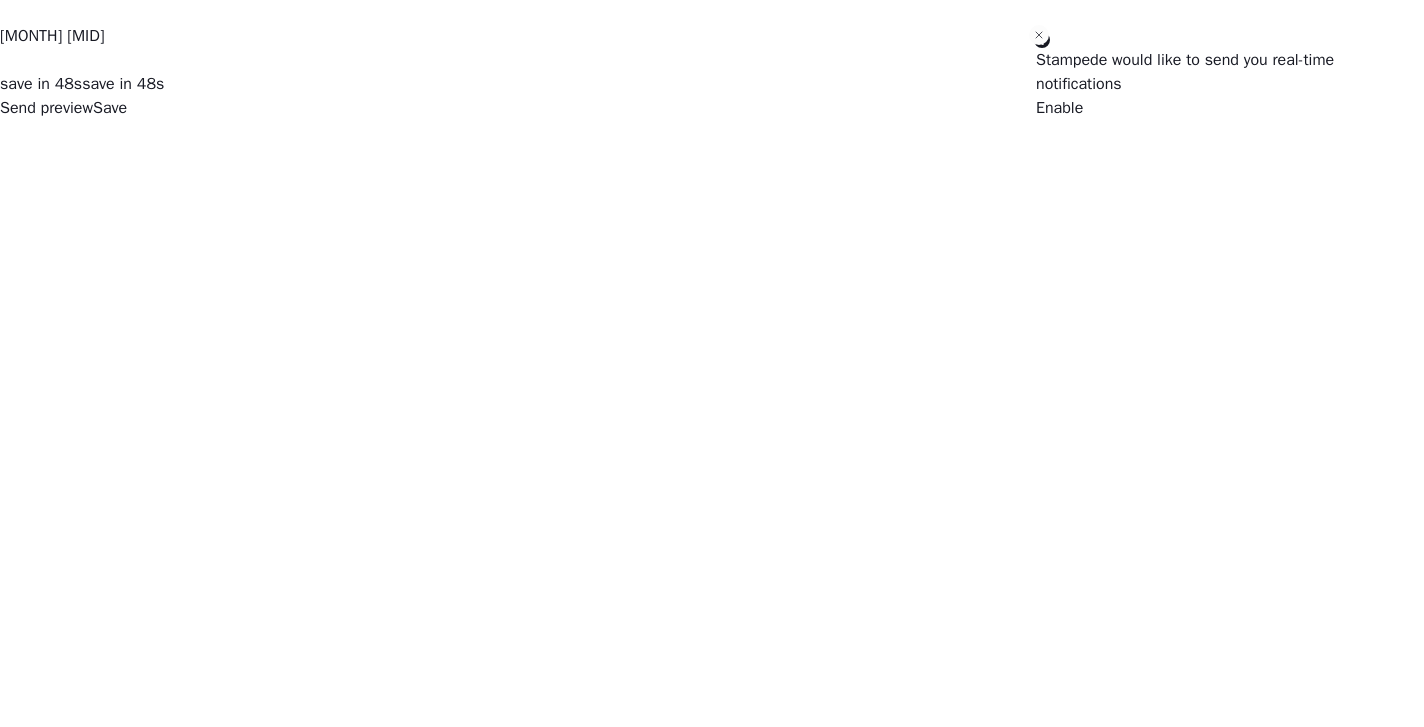 click on "Image gallery" at bounding box center [712, 2187] 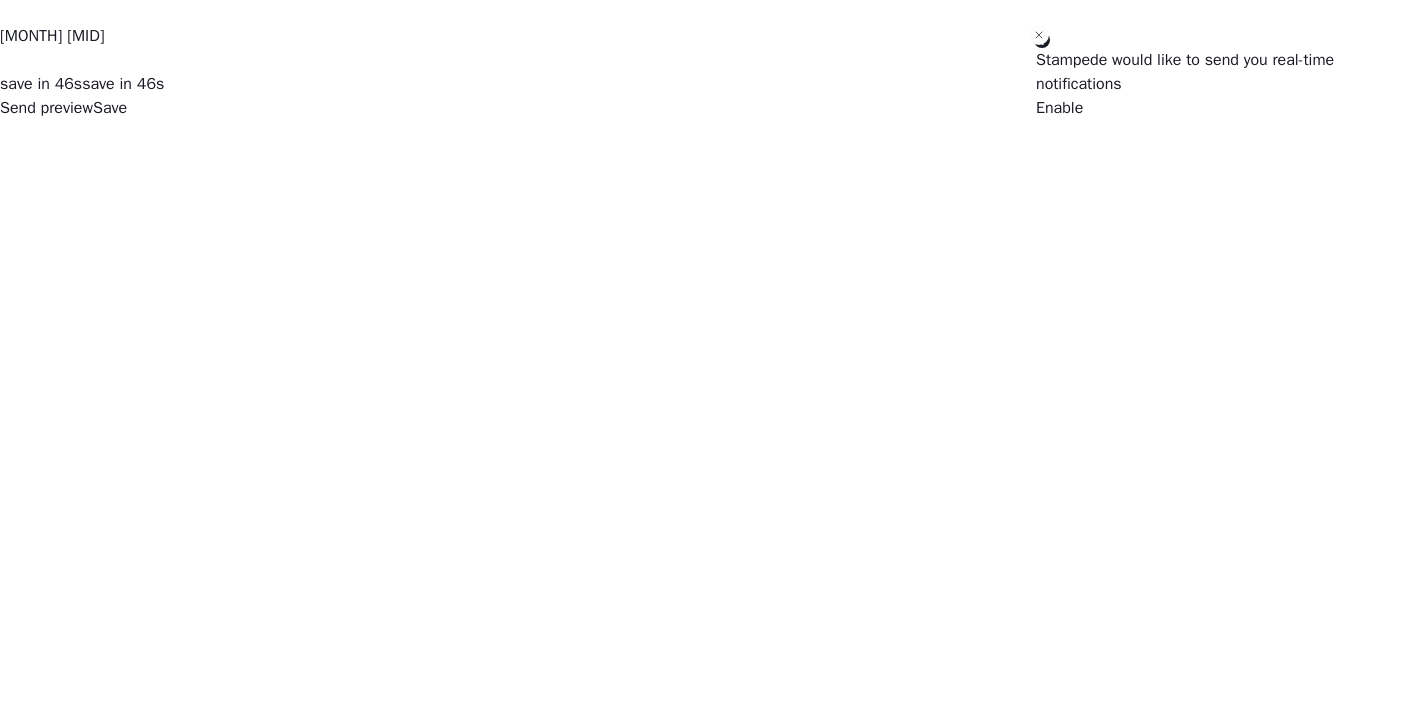click on "New image" at bounding box center (38, 2763) 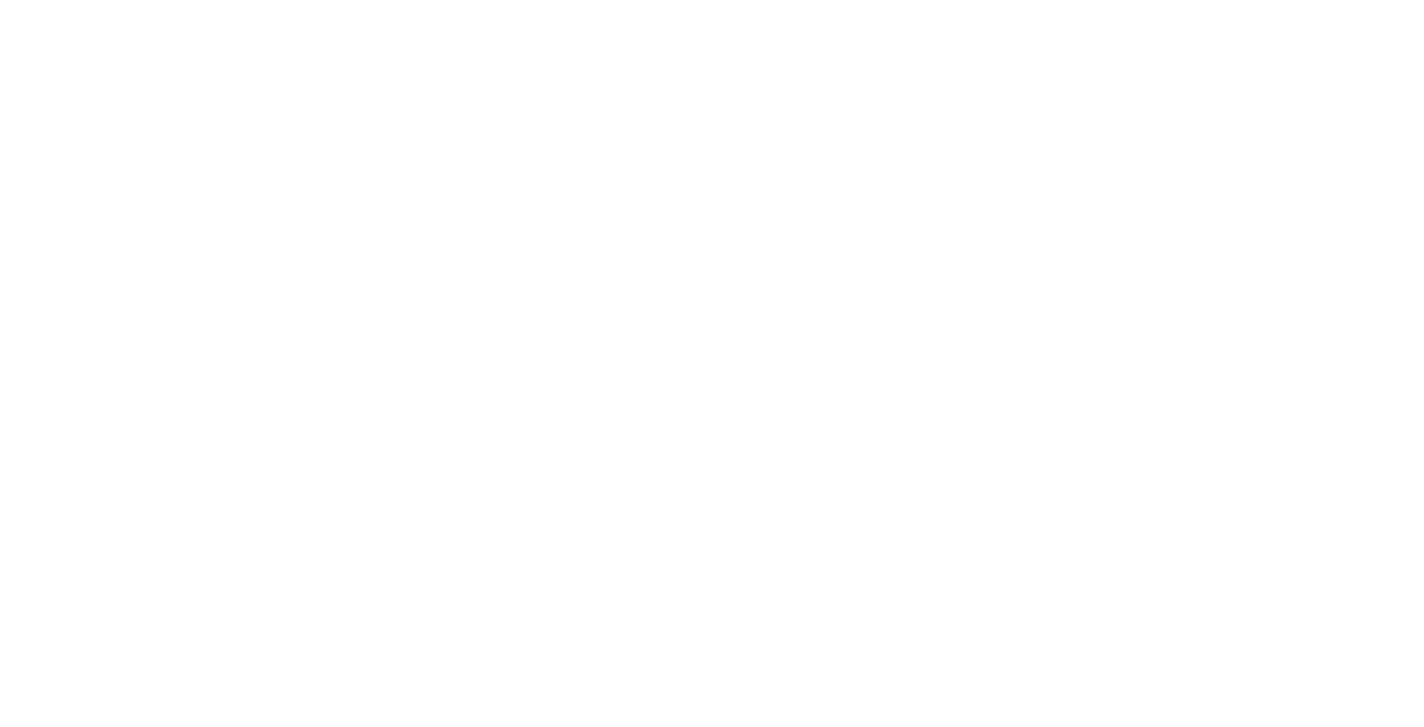 scroll, scrollTop: 0, scrollLeft: 0, axis: both 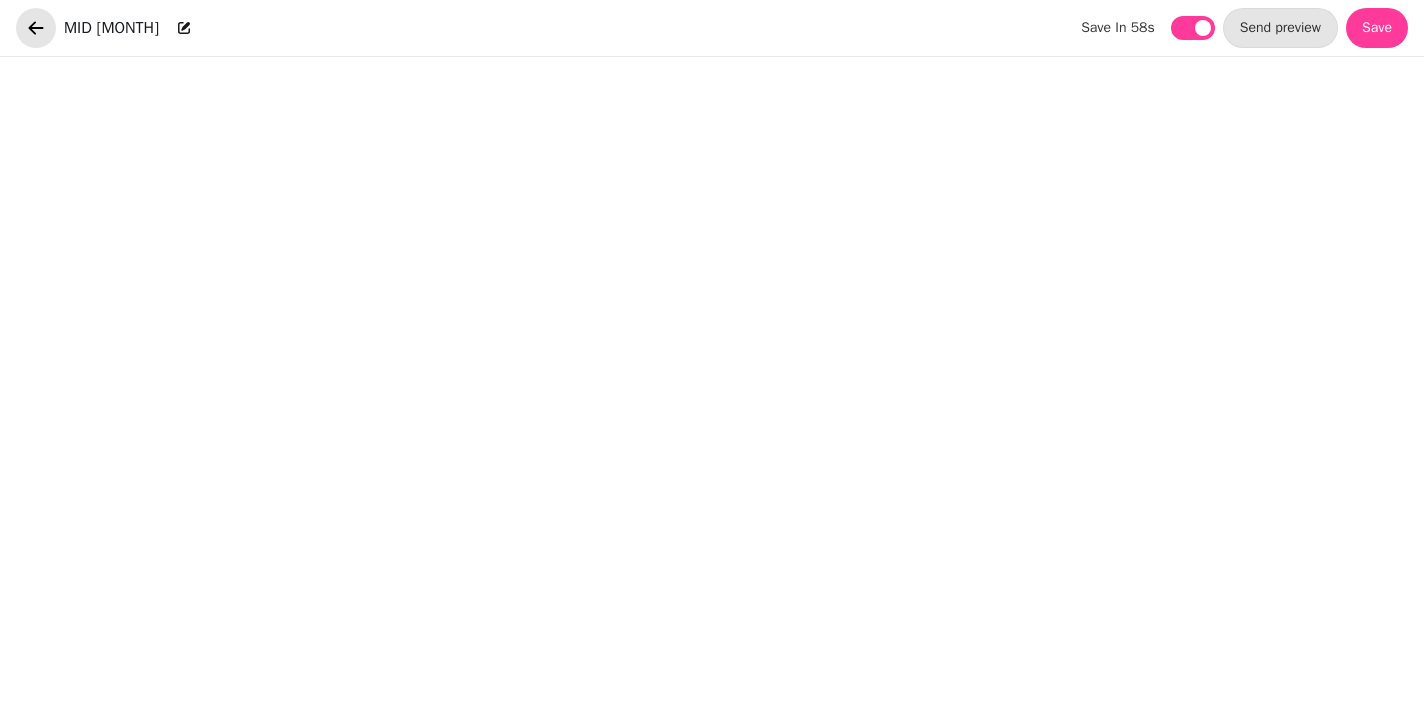 click 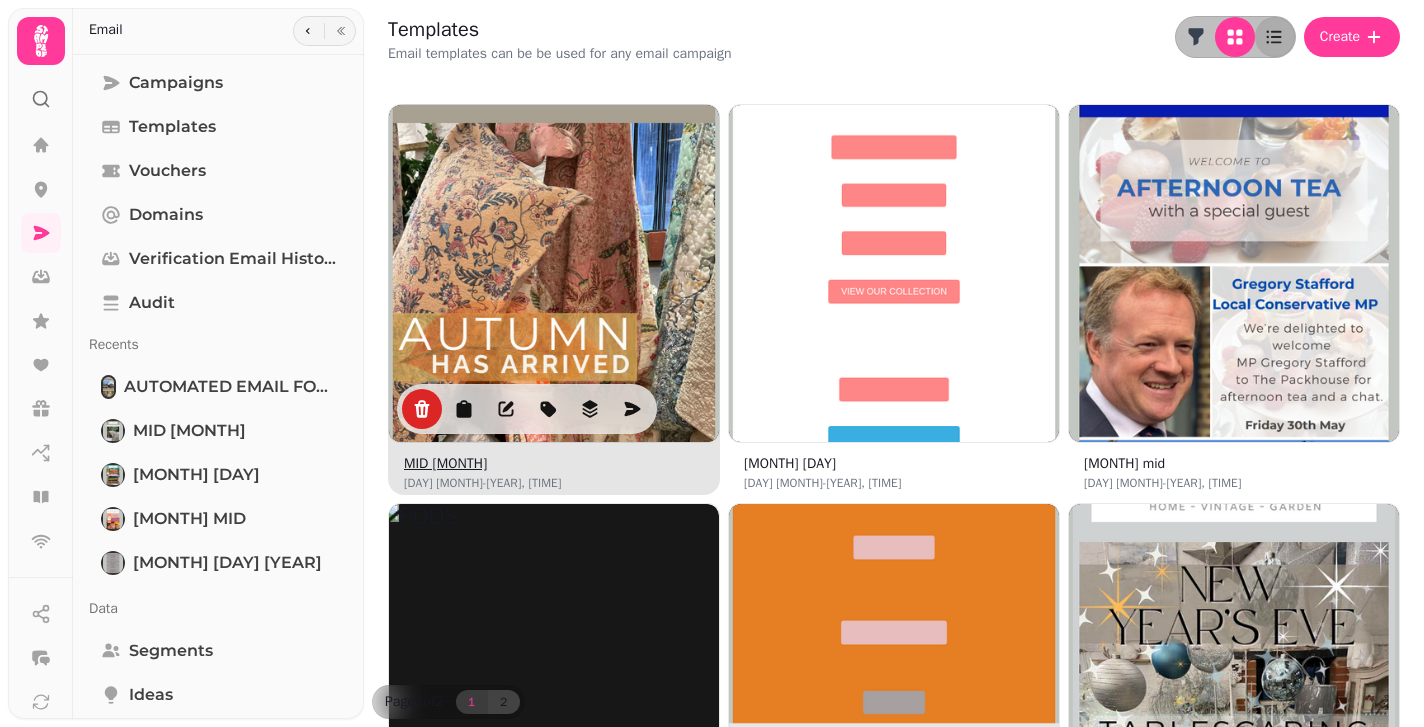 click at bounding box center (554, 270) 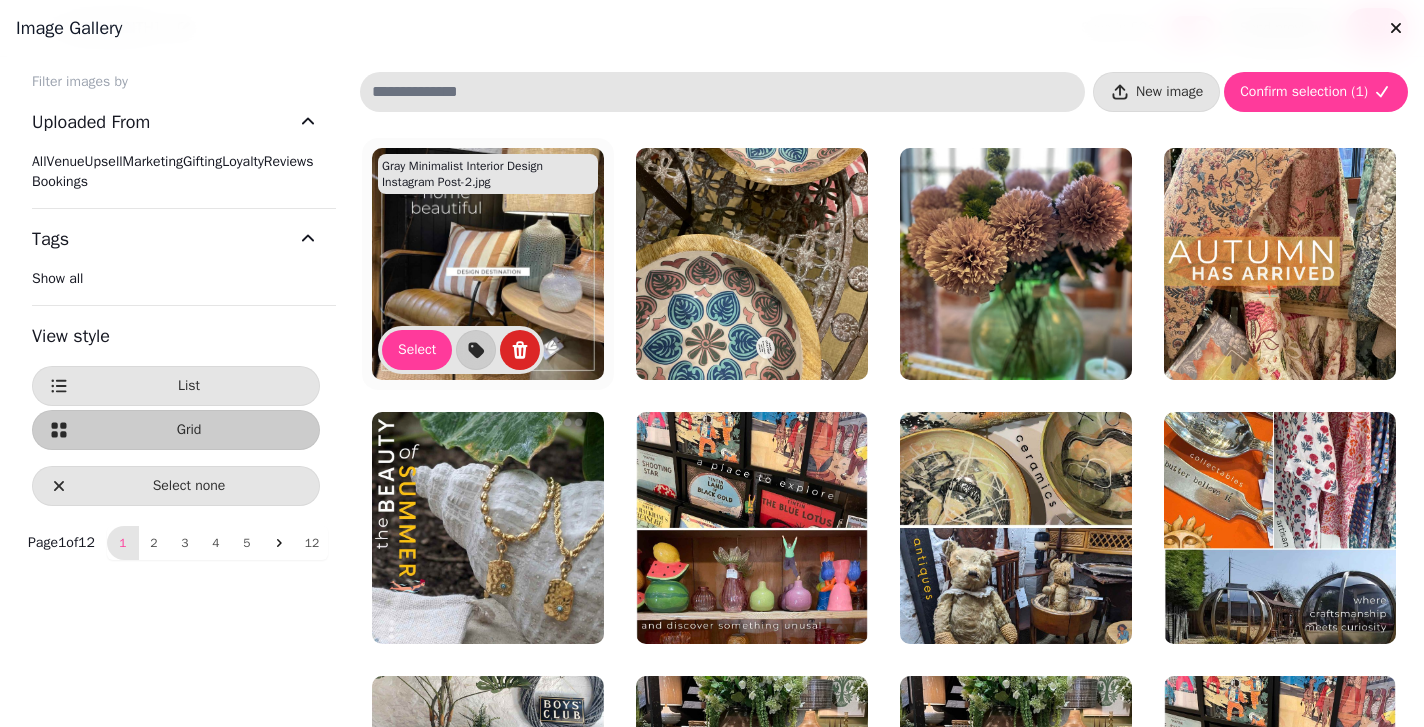 click at bounding box center [488, 264] 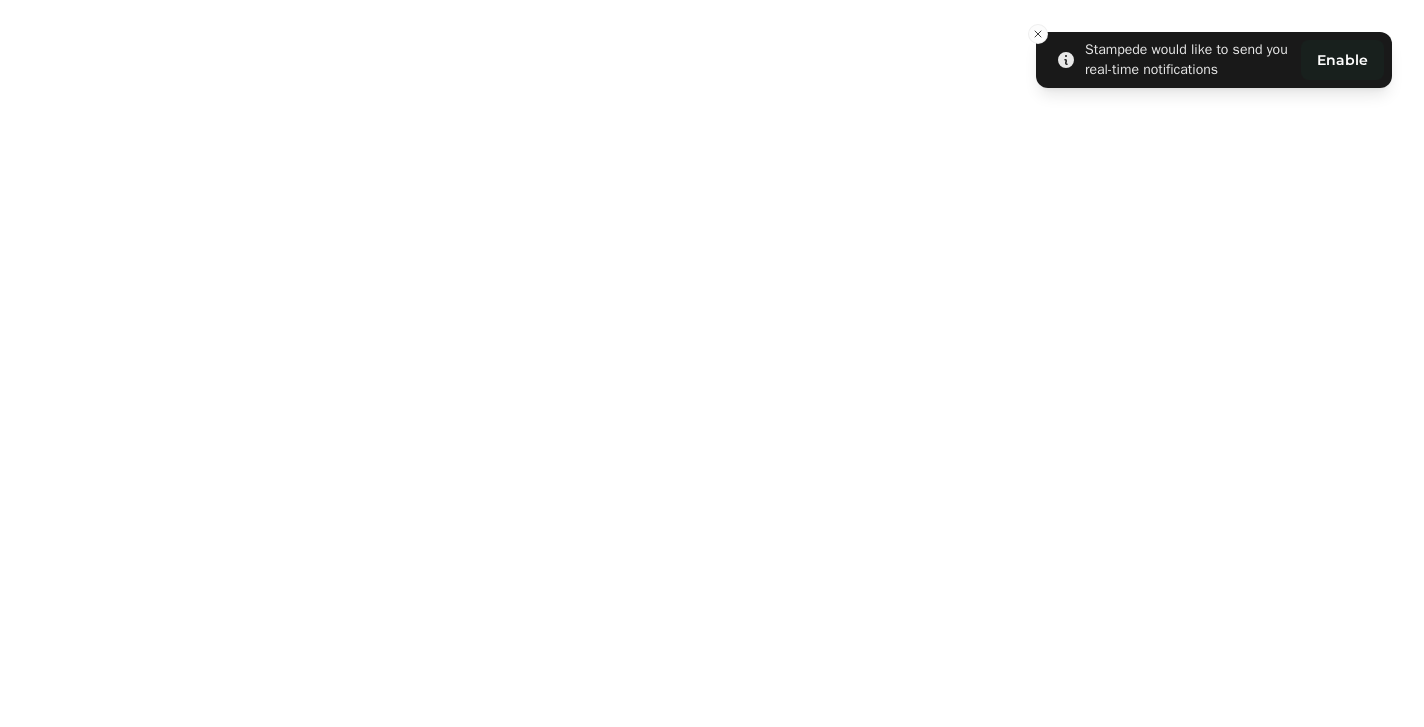 scroll, scrollTop: 0, scrollLeft: 0, axis: both 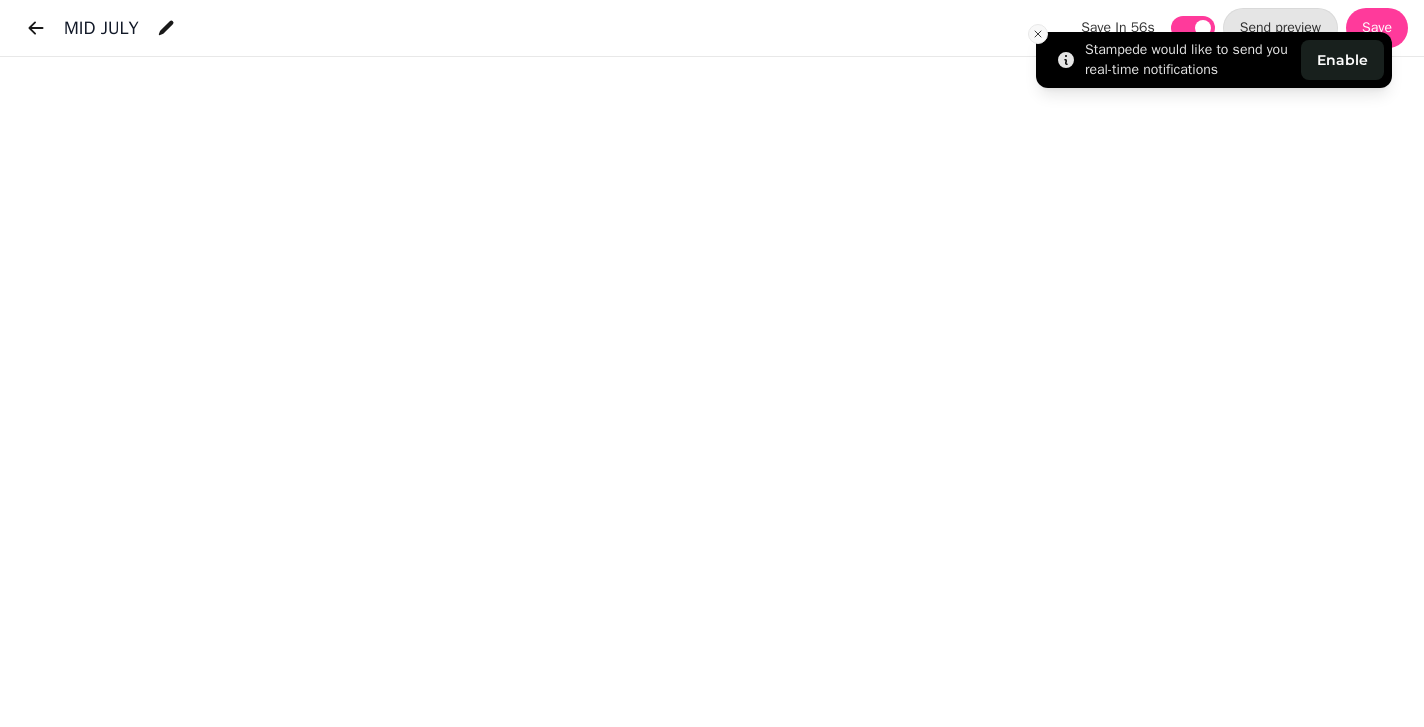 click 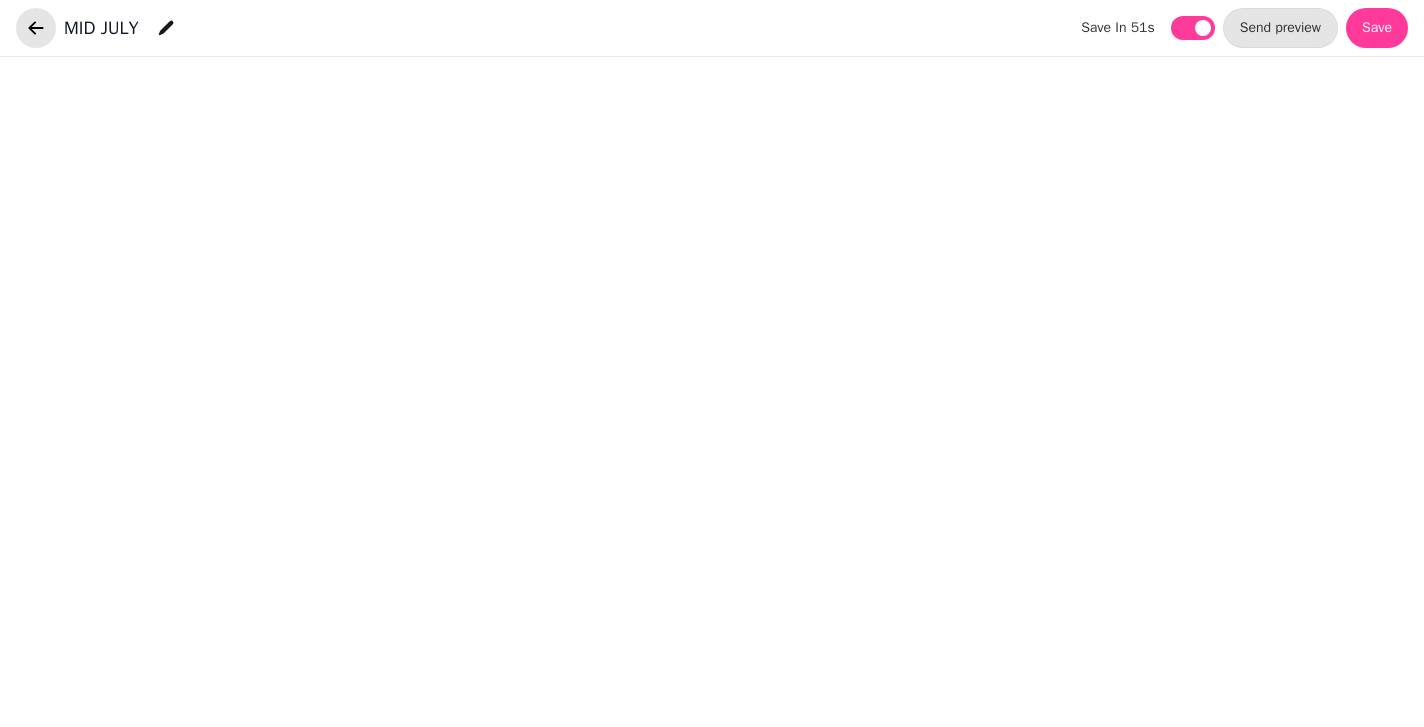 click 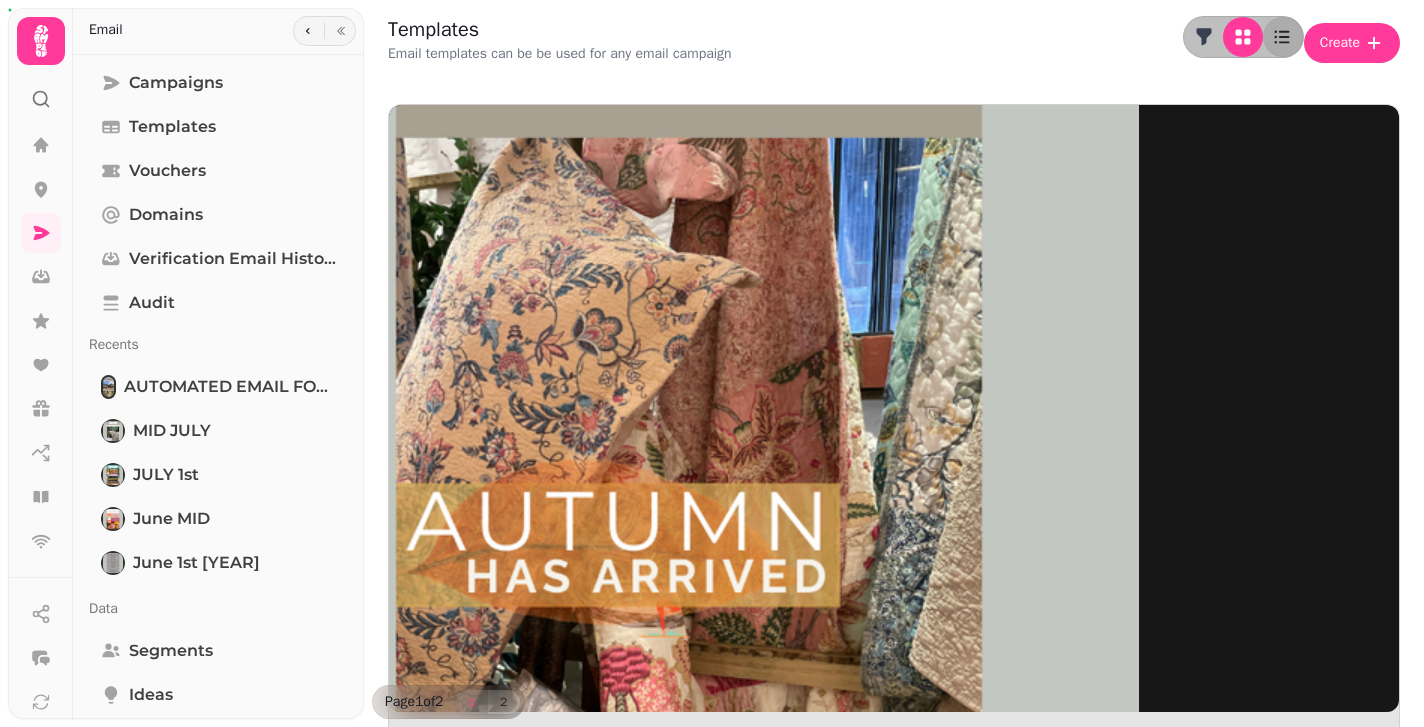 click at bounding box center [689, 405] 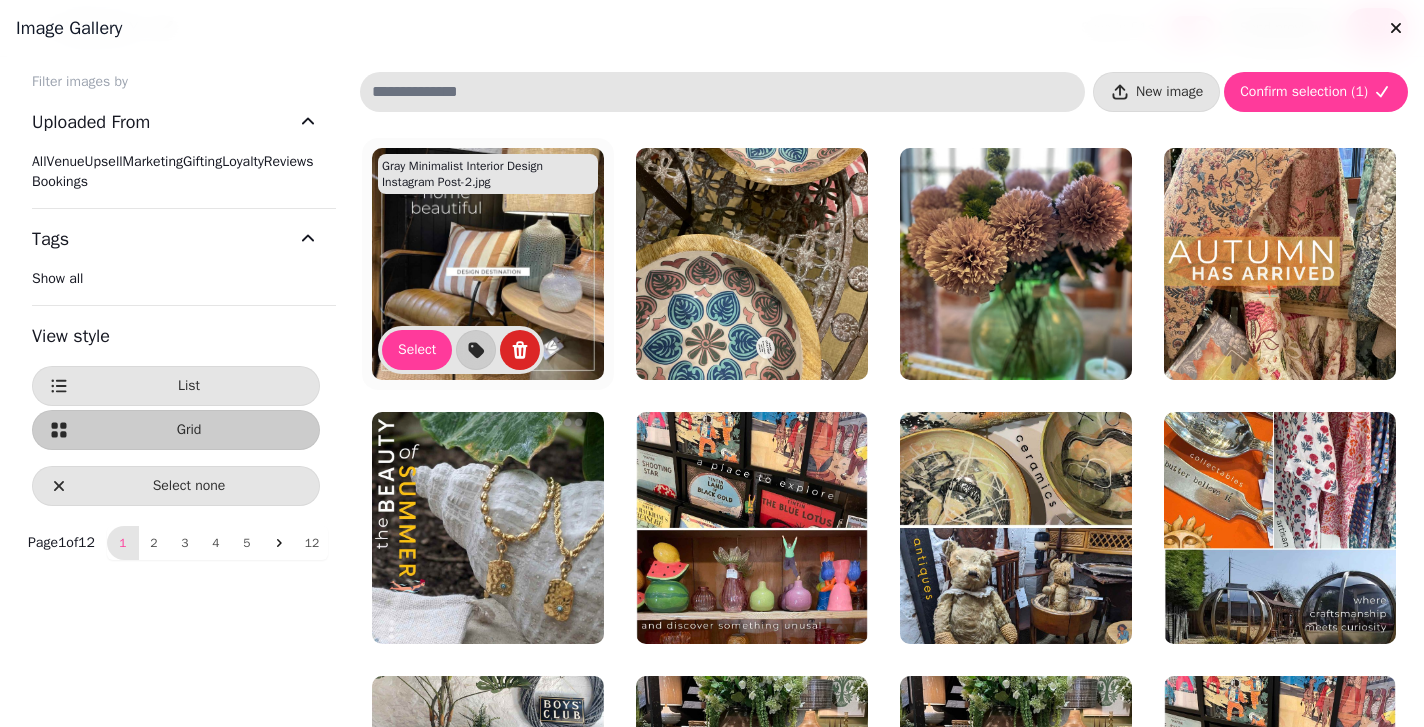 click at bounding box center (488, 264) 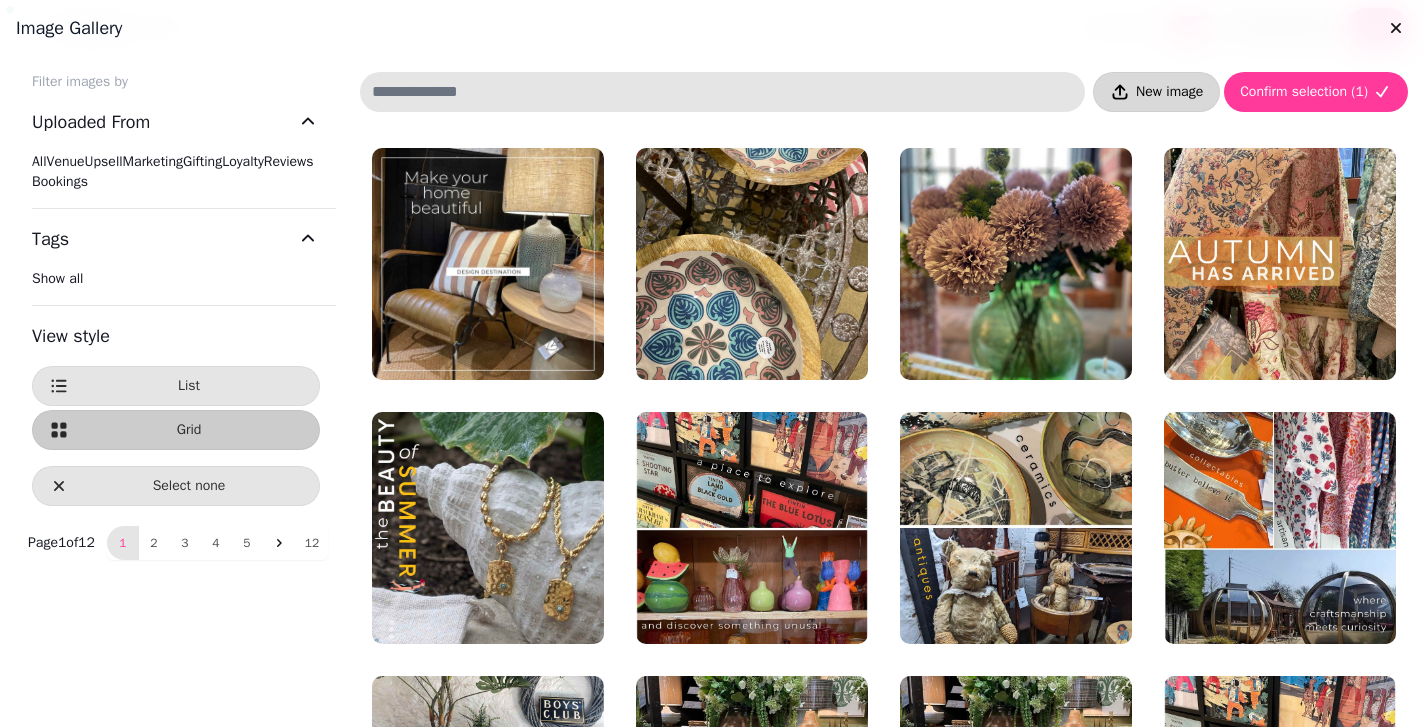 click on "New image" at bounding box center (1156, 92) 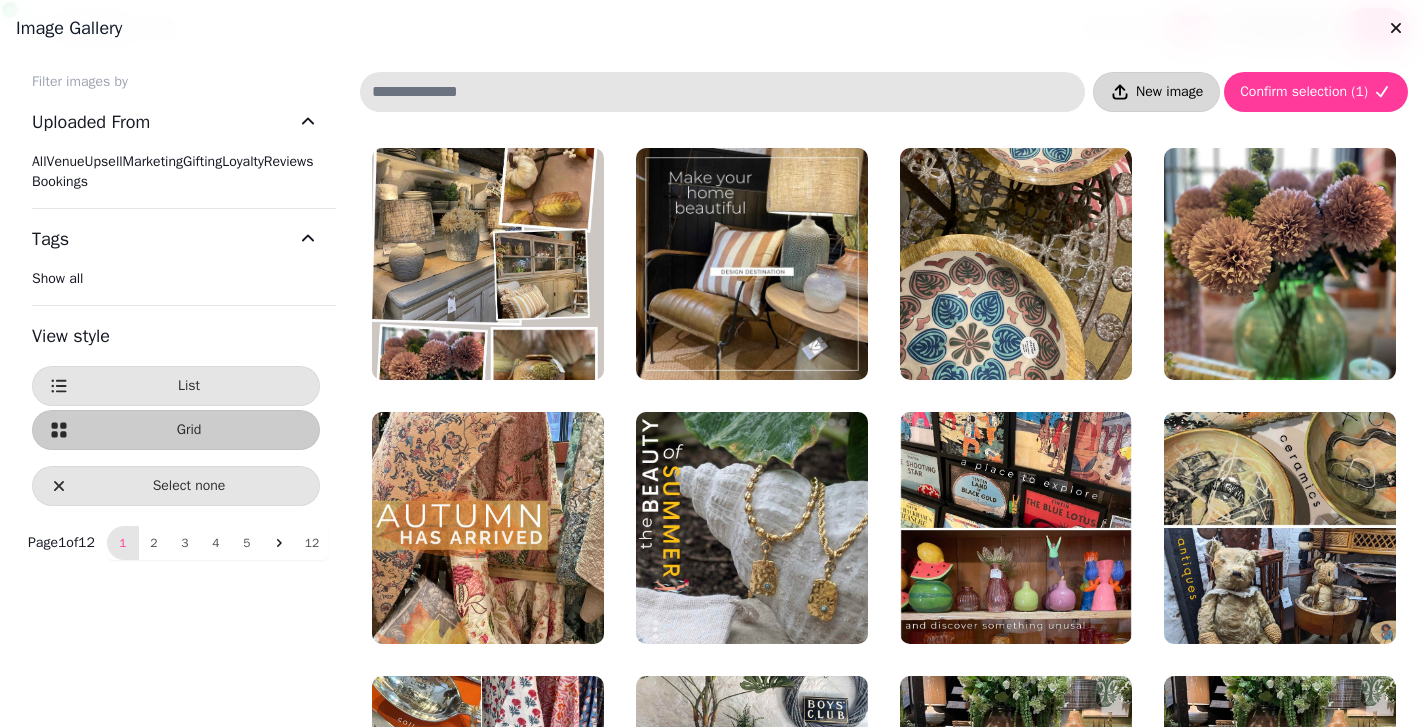 click on "New image" at bounding box center (1156, 92) 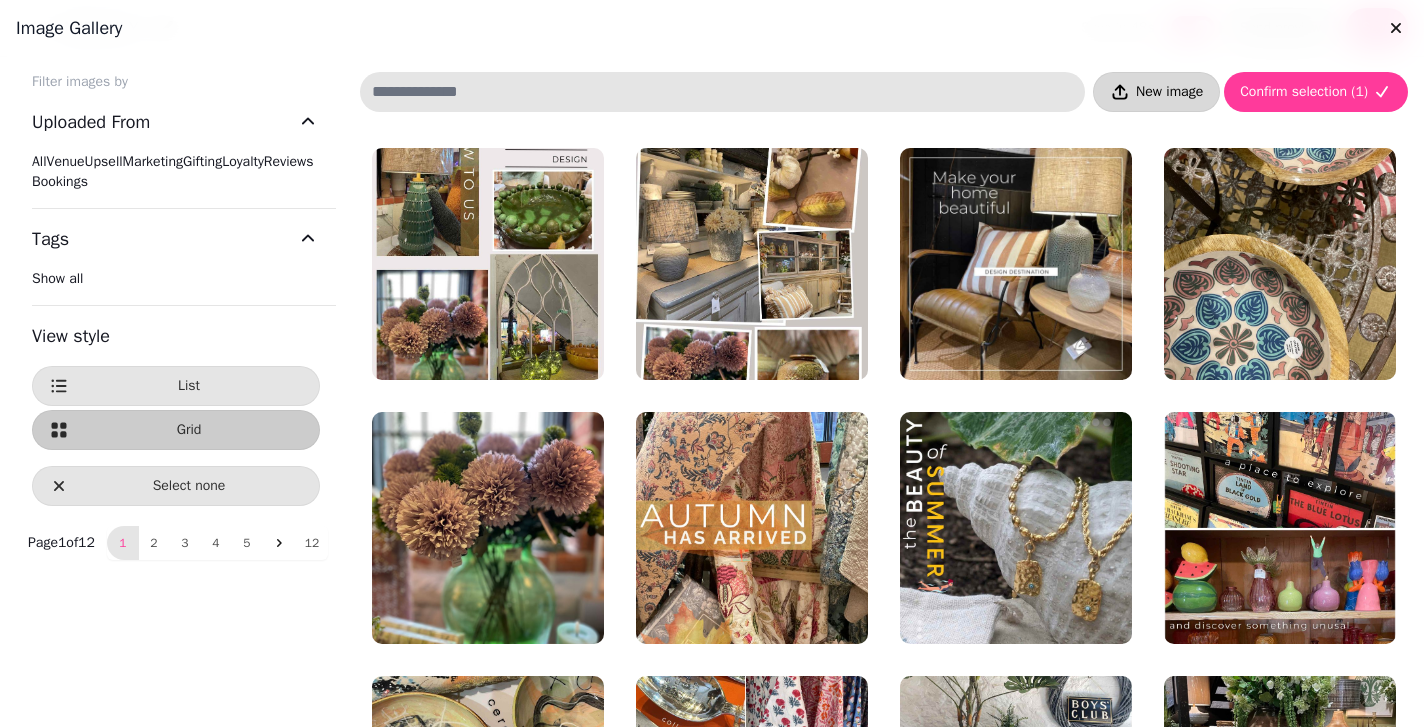 click on "New image" at bounding box center [1156, 92] 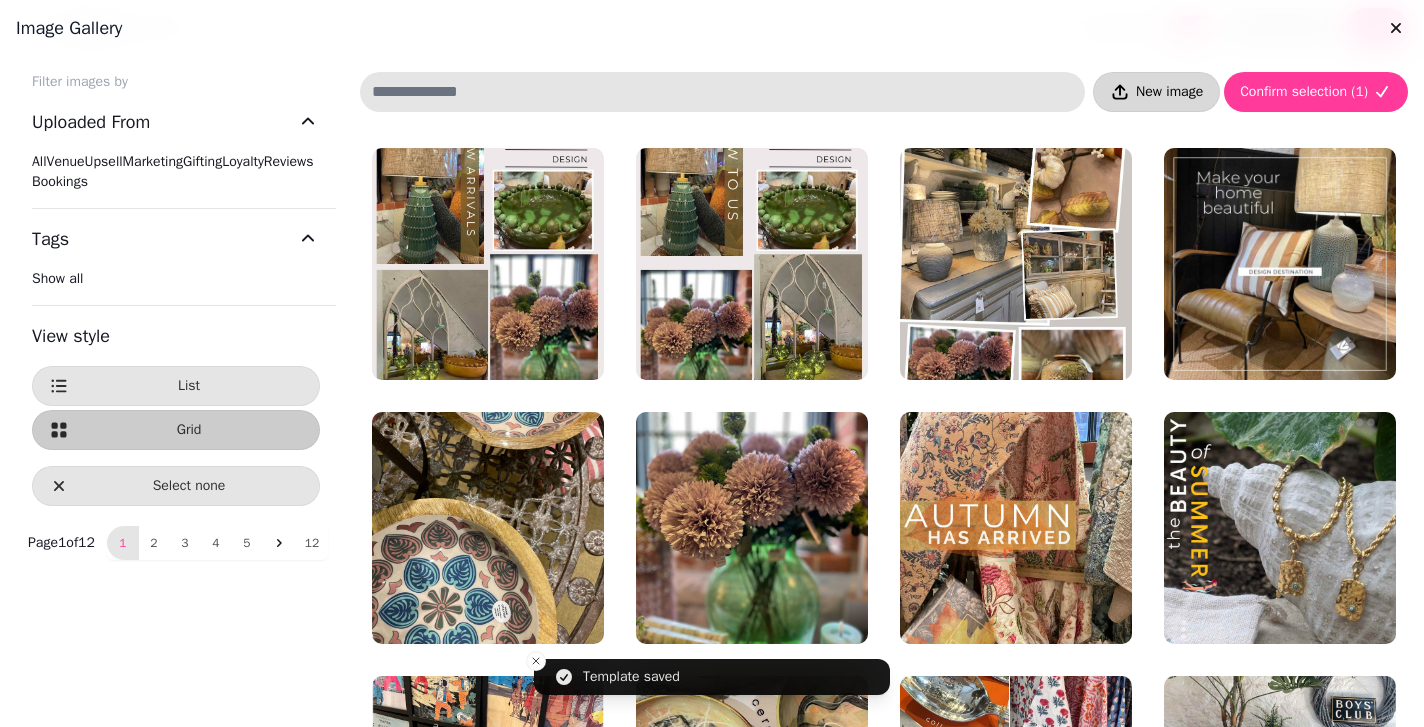 click on "New image" at bounding box center (1169, 92) 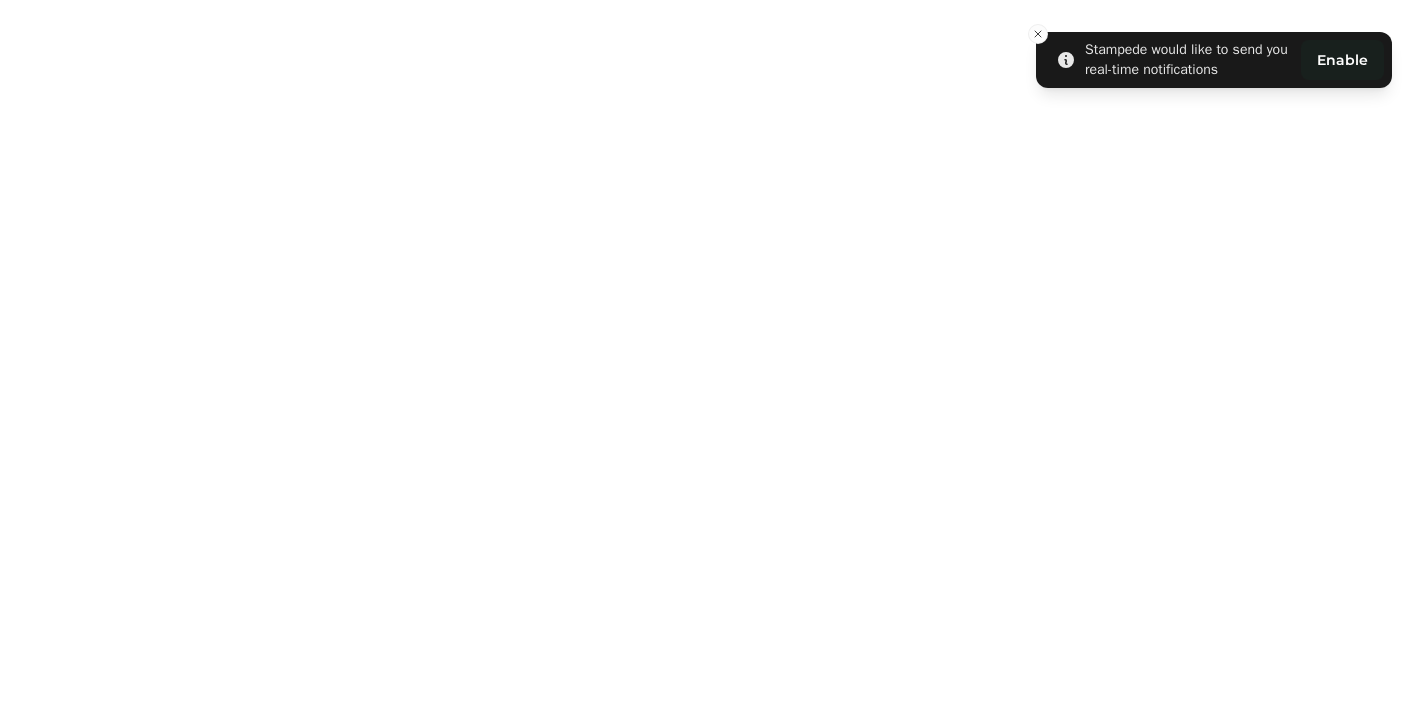 scroll, scrollTop: 0, scrollLeft: 0, axis: both 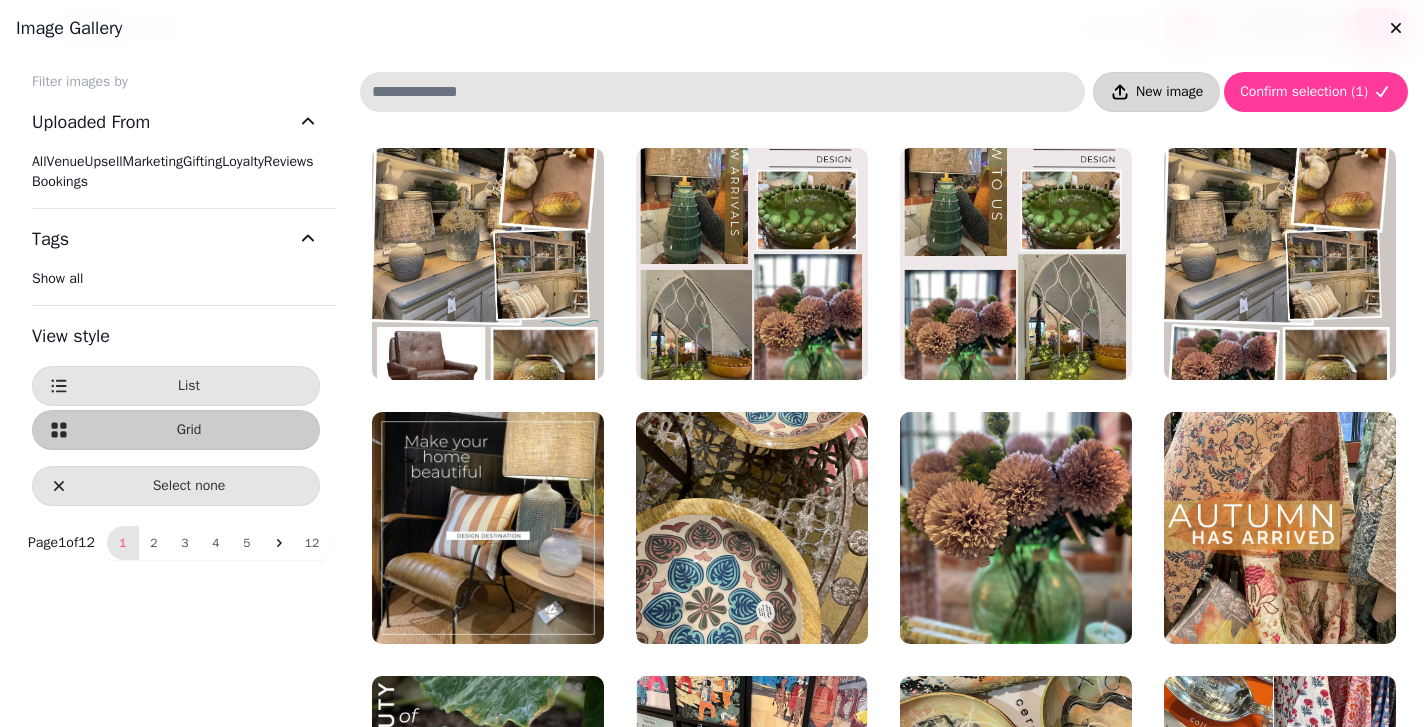 click on "New image" at bounding box center [1169, 92] 